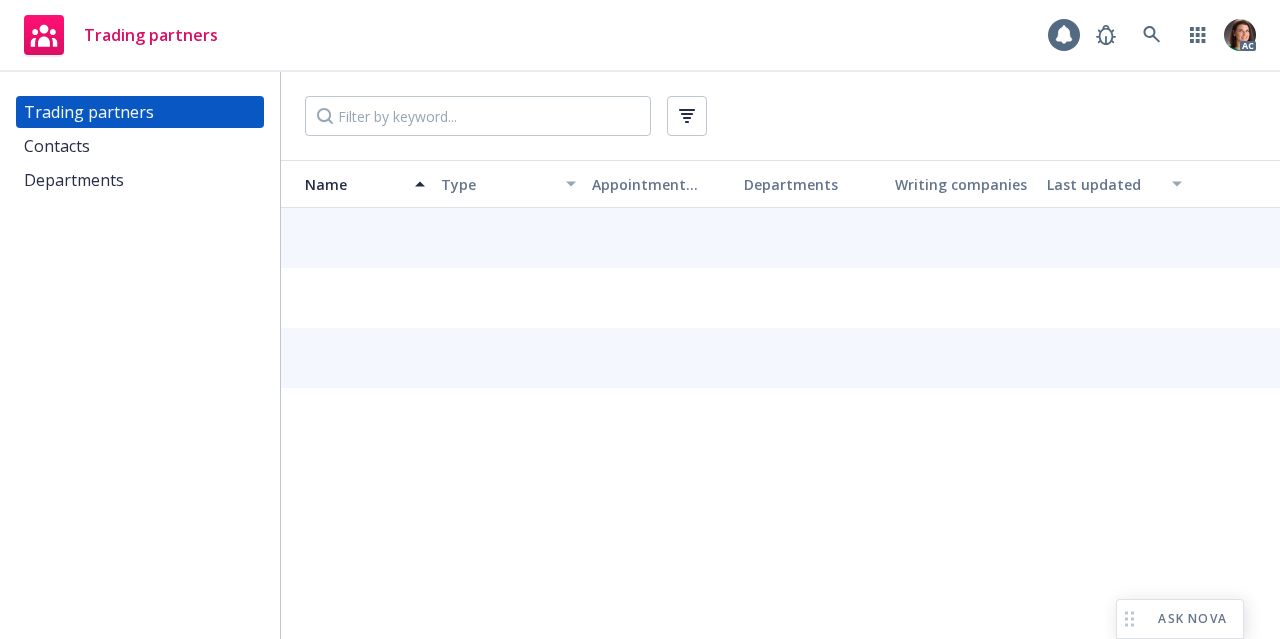 scroll, scrollTop: 0, scrollLeft: 0, axis: both 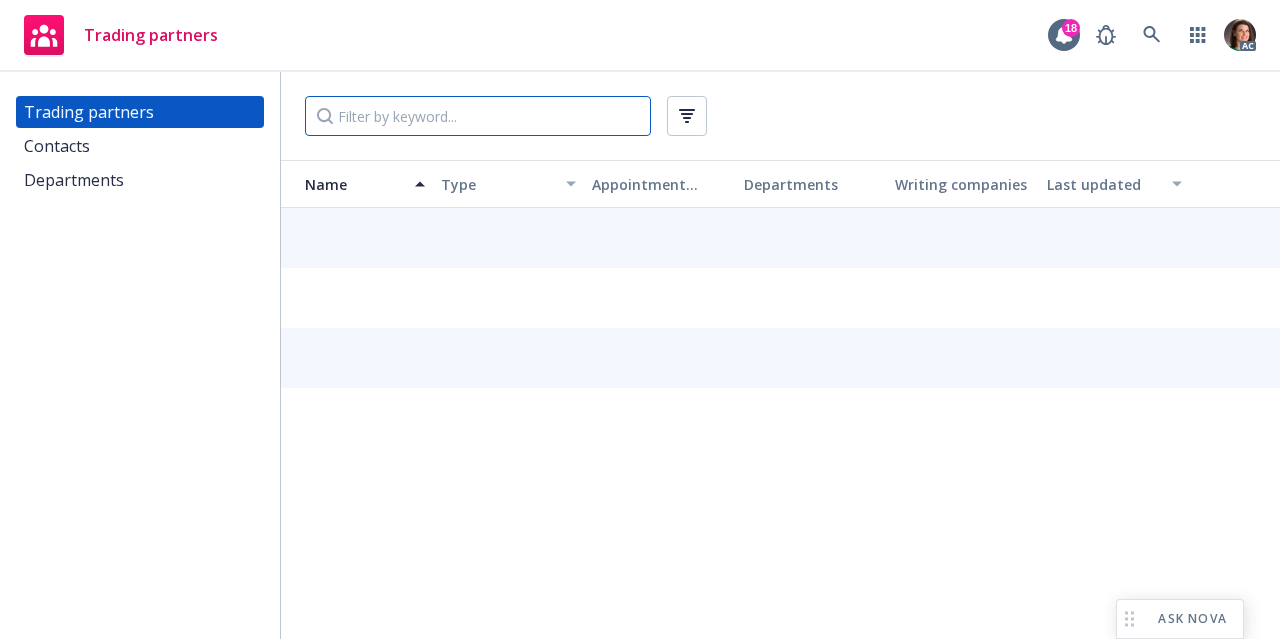 click at bounding box center (478, 116) 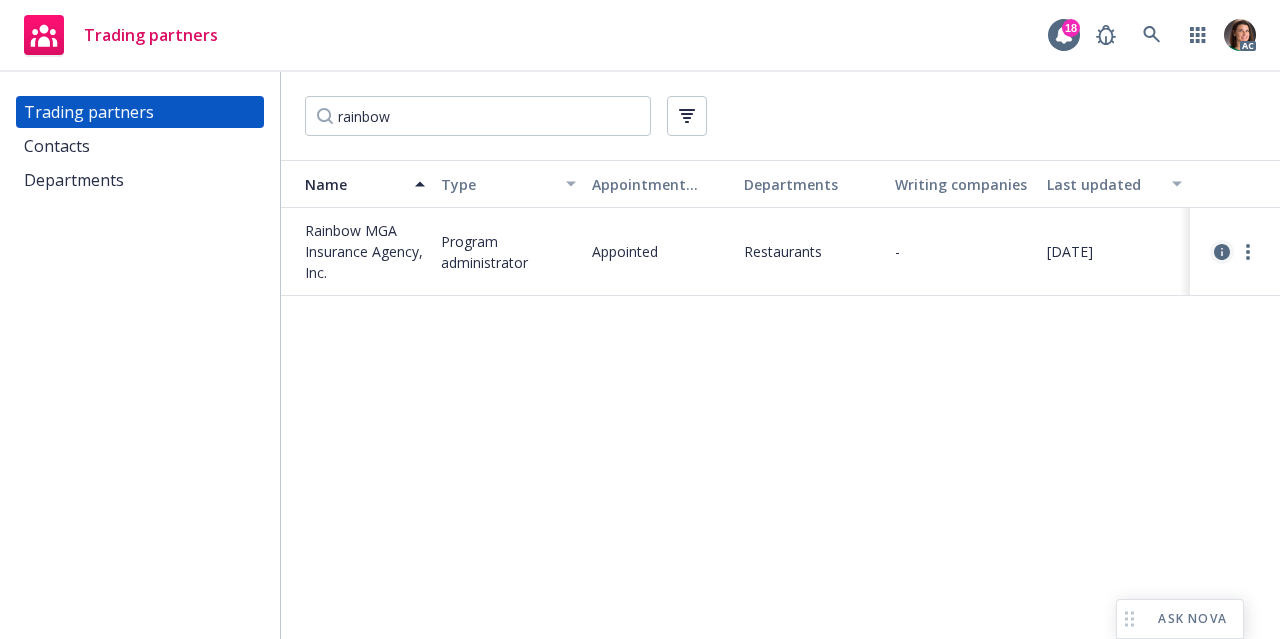 click 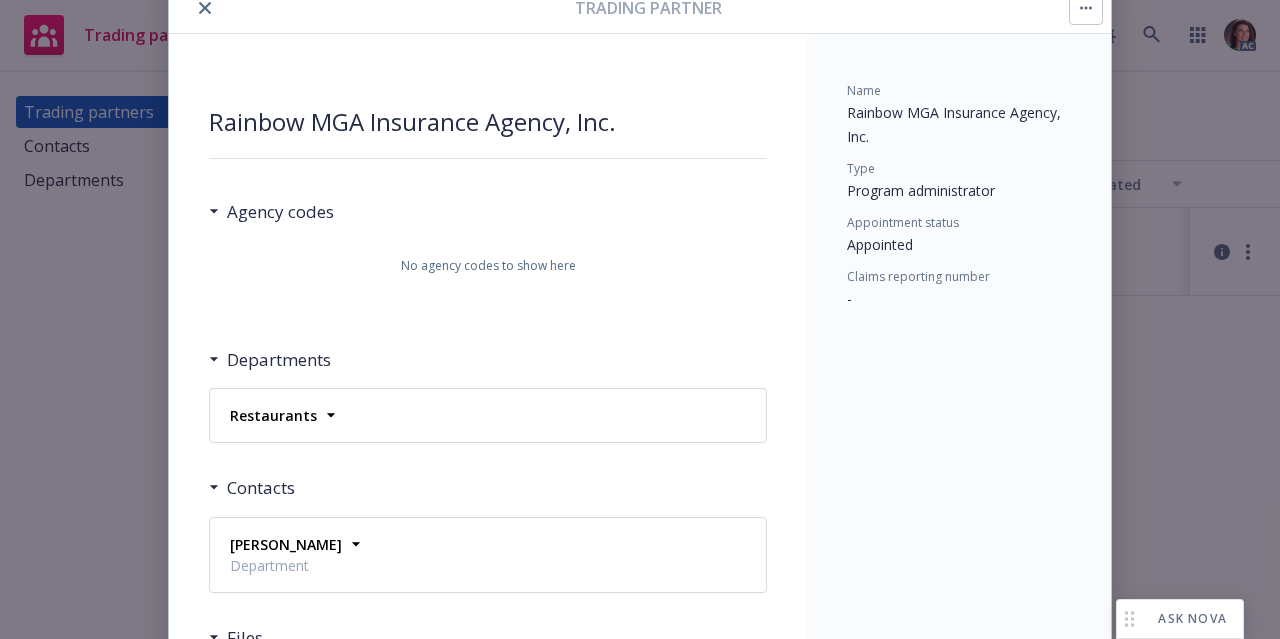 scroll, scrollTop: 194, scrollLeft: 0, axis: vertical 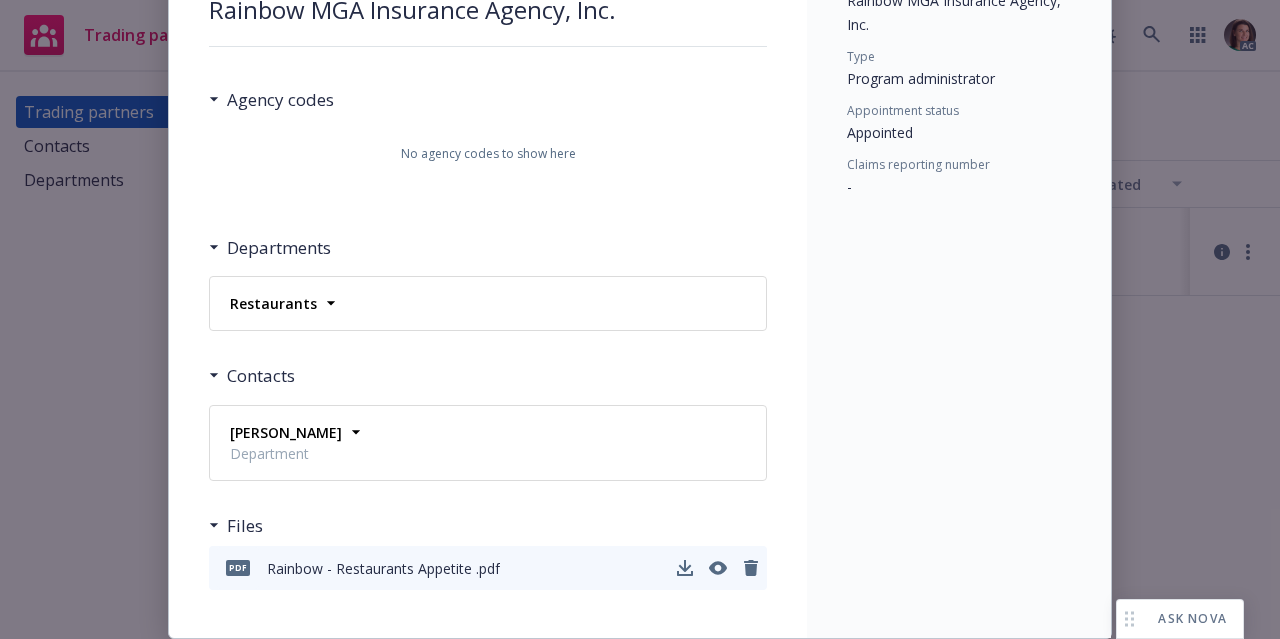 click on "pdf" at bounding box center (238, 568) 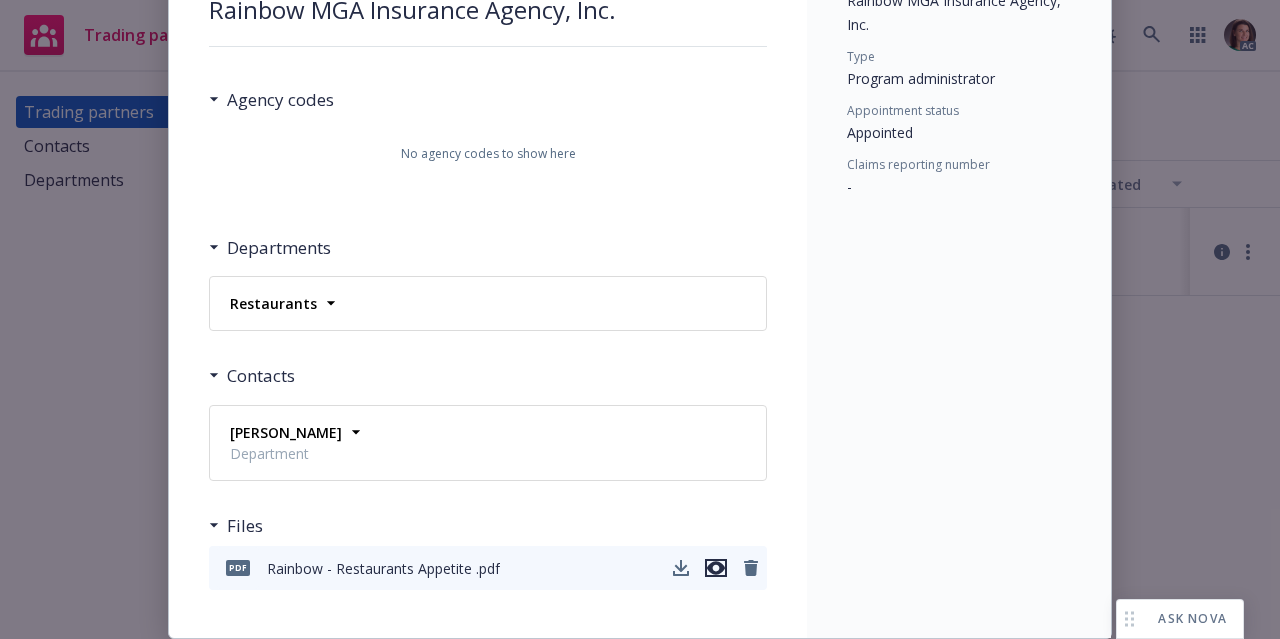click 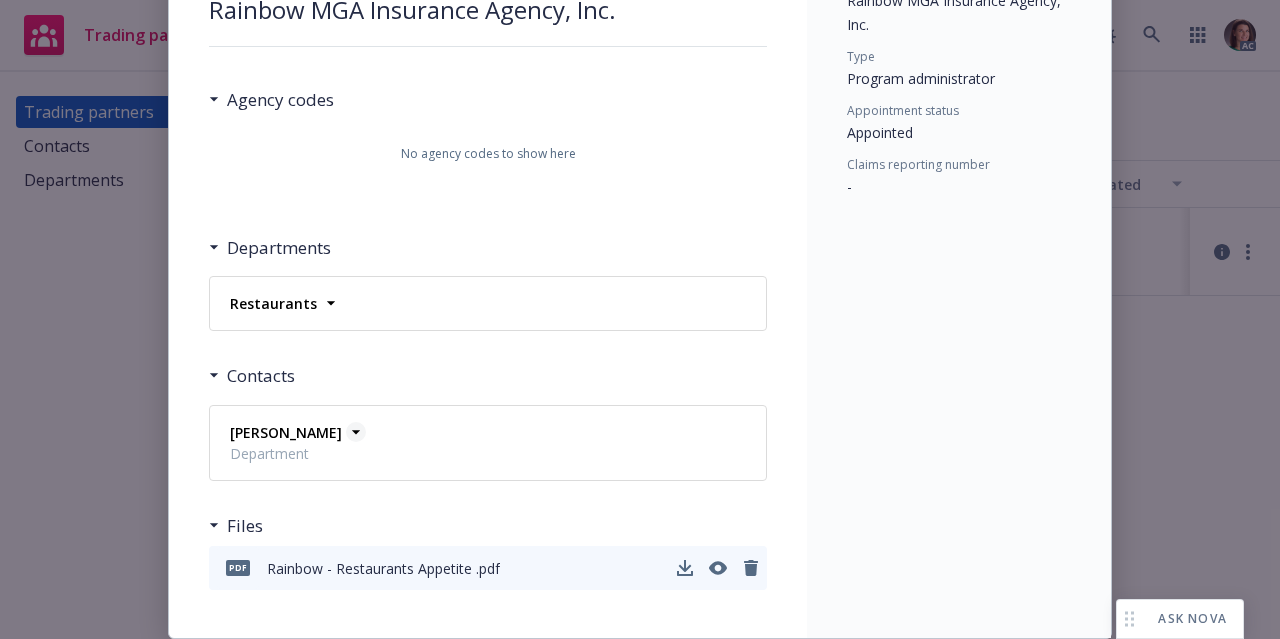 click on "[PERSON_NAME]" at bounding box center [286, 432] 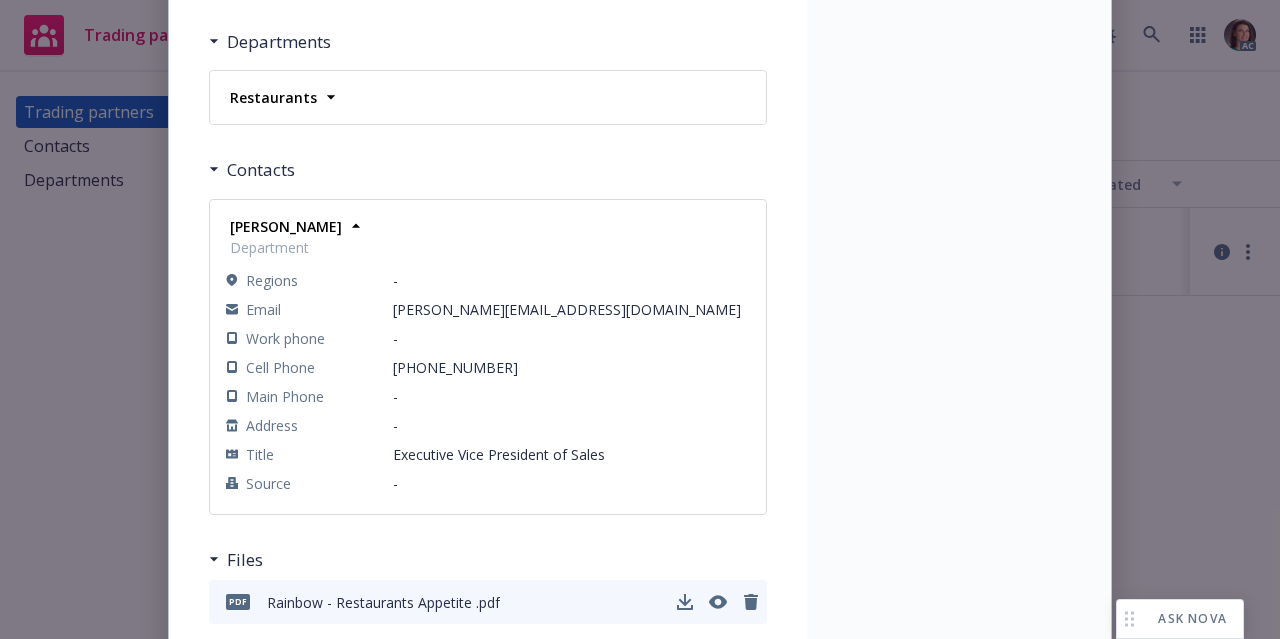 scroll, scrollTop: 401, scrollLeft: 0, axis: vertical 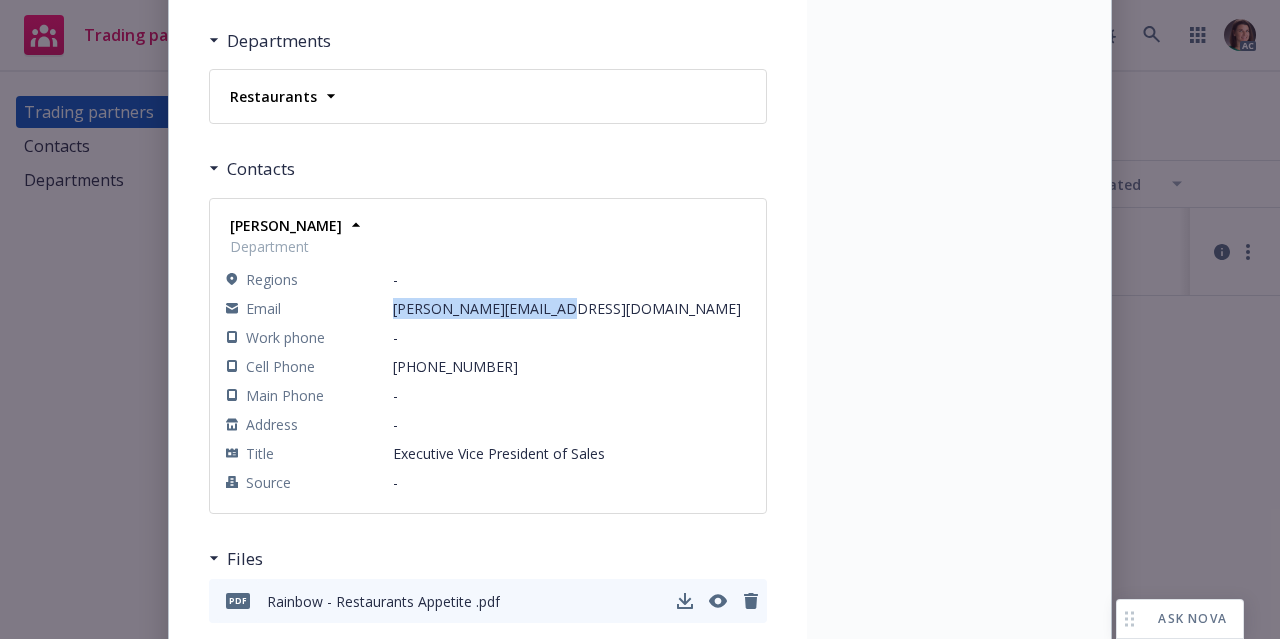 drag, startPoint x: 559, startPoint y: 315, endPoint x: 387, endPoint y: 311, distance: 172.04651 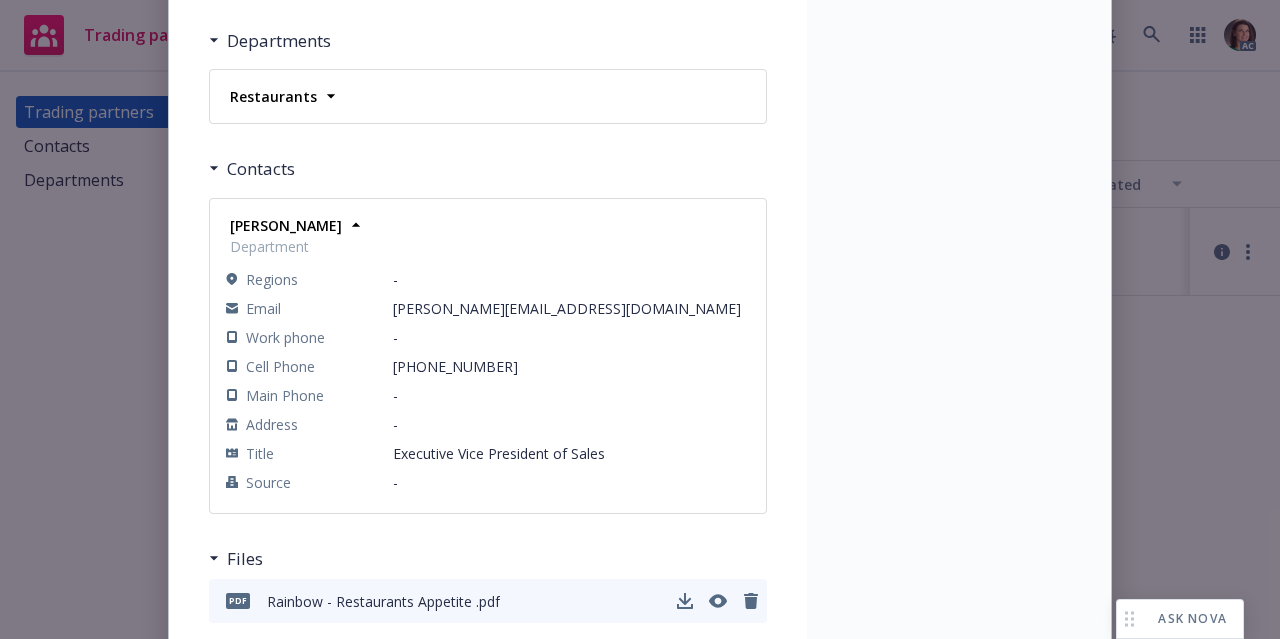 click on "[PERSON_NAME] Department Regions - Email [PERSON_NAME][EMAIL_ADDRESS][DOMAIN_NAME] Work phone - Cell Phone [PHONE_NUMBER] Main Phone - Address - Title Executive Vice President of Sales Source -" at bounding box center [488, 356] 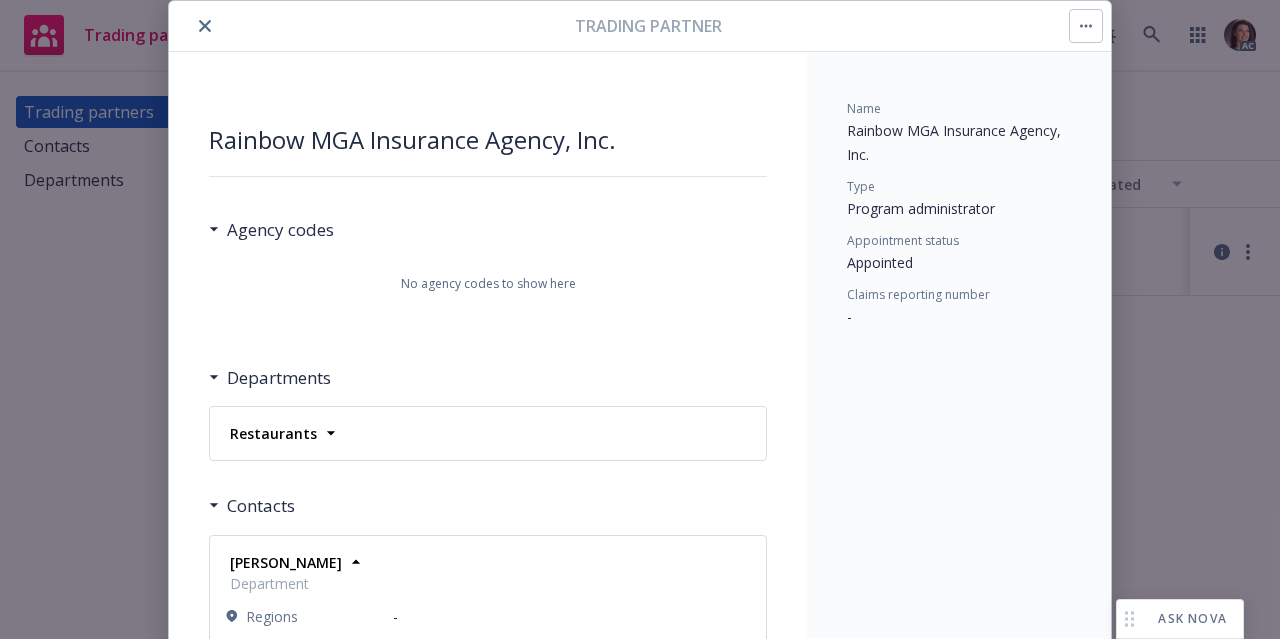 scroll, scrollTop: 63, scrollLeft: 0, axis: vertical 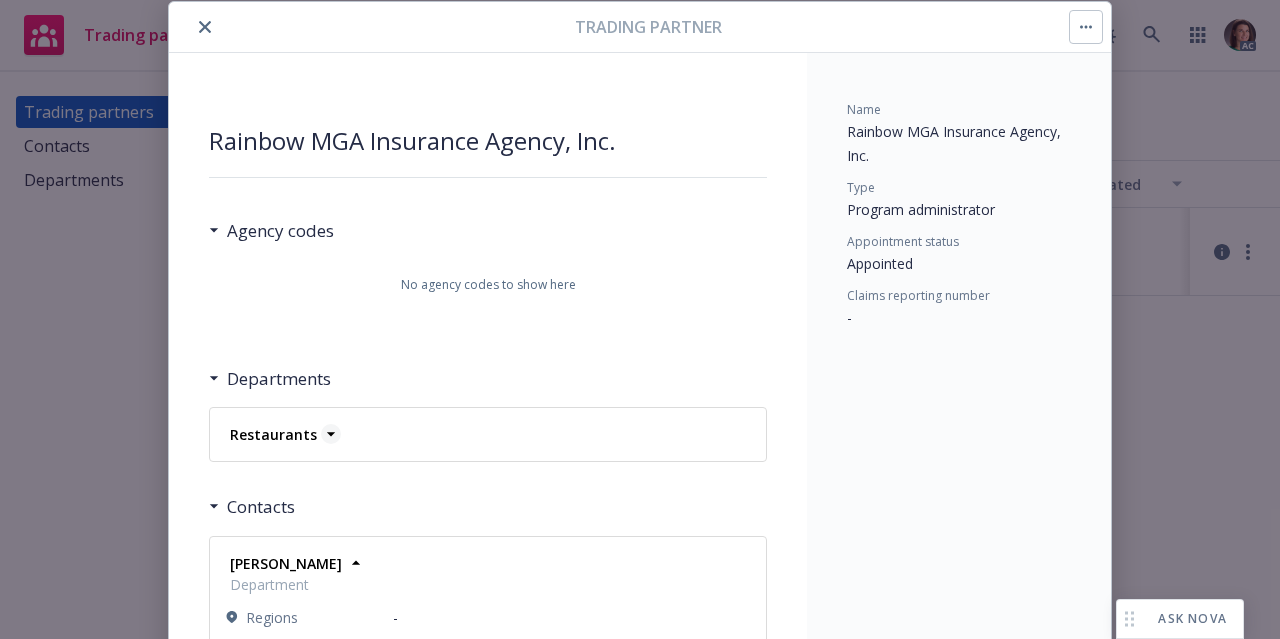 click on "Restaurants" at bounding box center [273, 434] 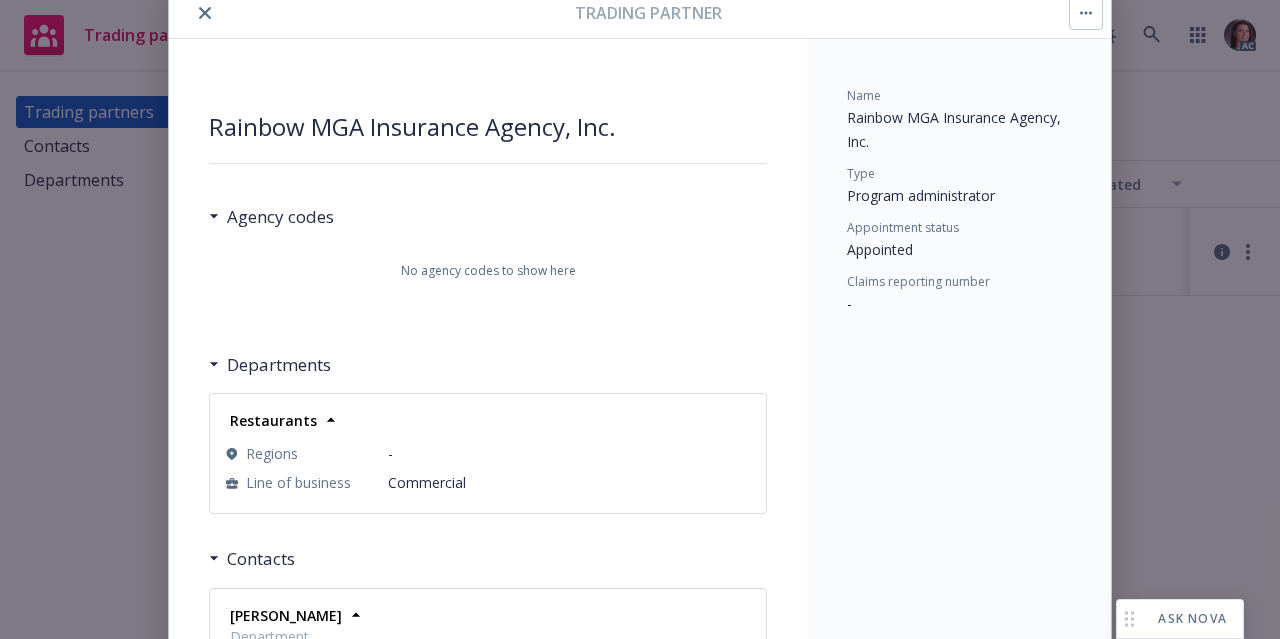 scroll, scrollTop: 0, scrollLeft: 0, axis: both 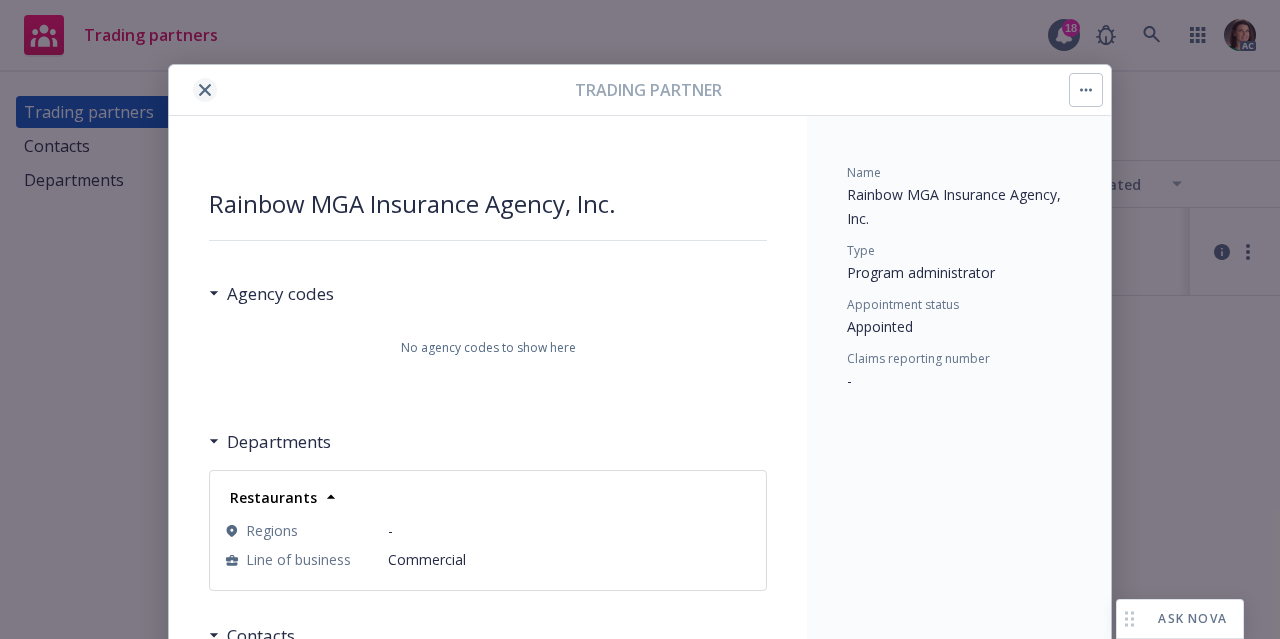 click 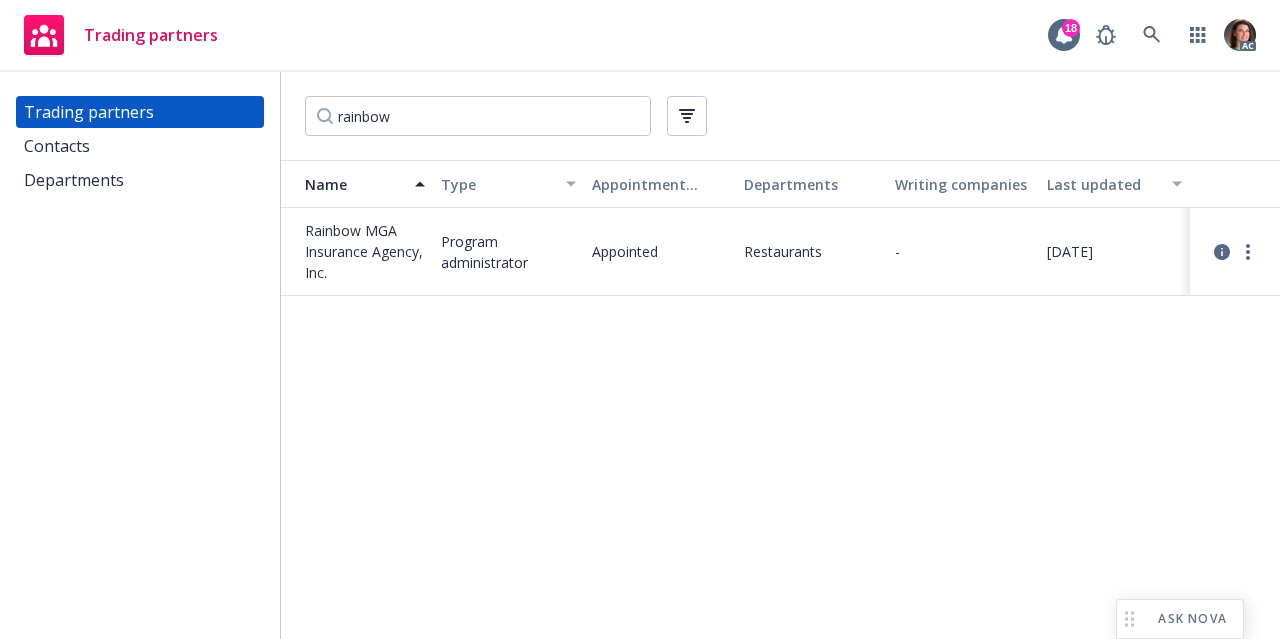 click on "Program administrator" at bounding box center (509, 252) 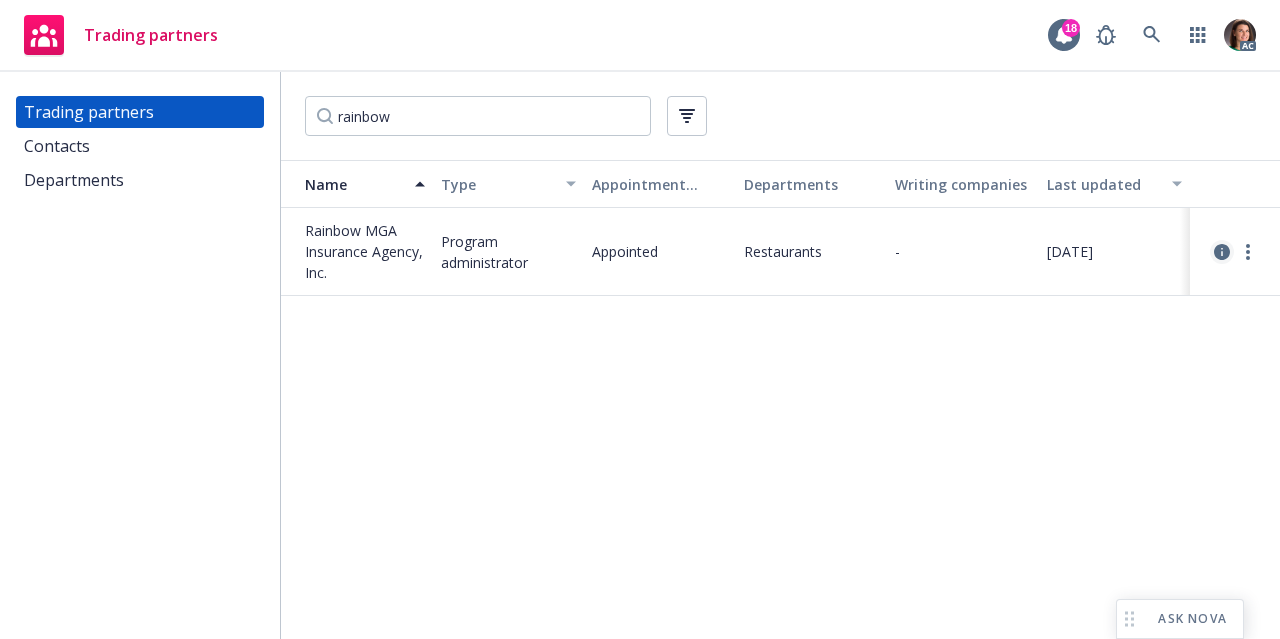 click at bounding box center [1222, 252] 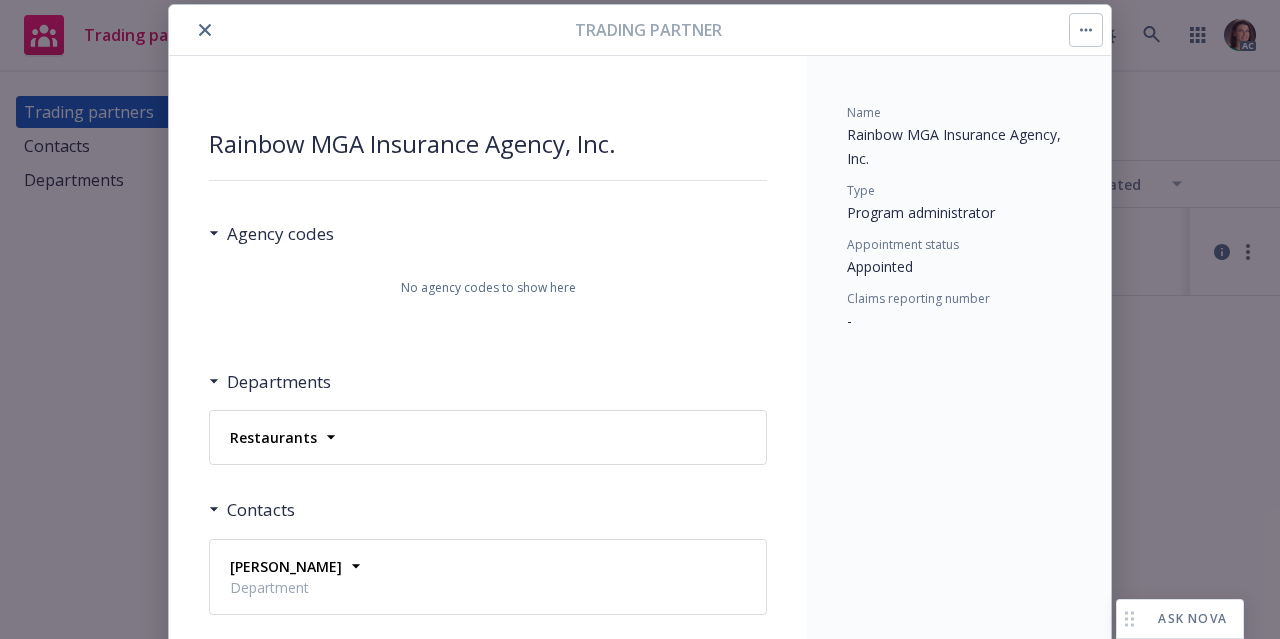 scroll, scrollTop: 194, scrollLeft: 0, axis: vertical 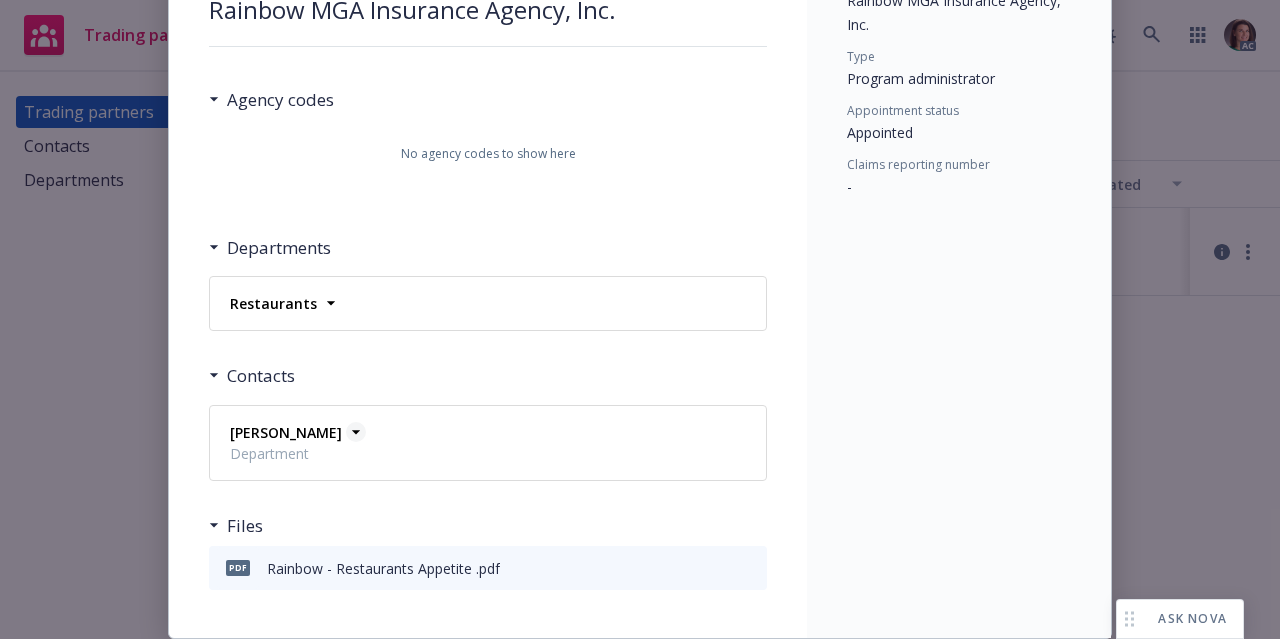 click on "[PERSON_NAME]" at bounding box center [286, 432] 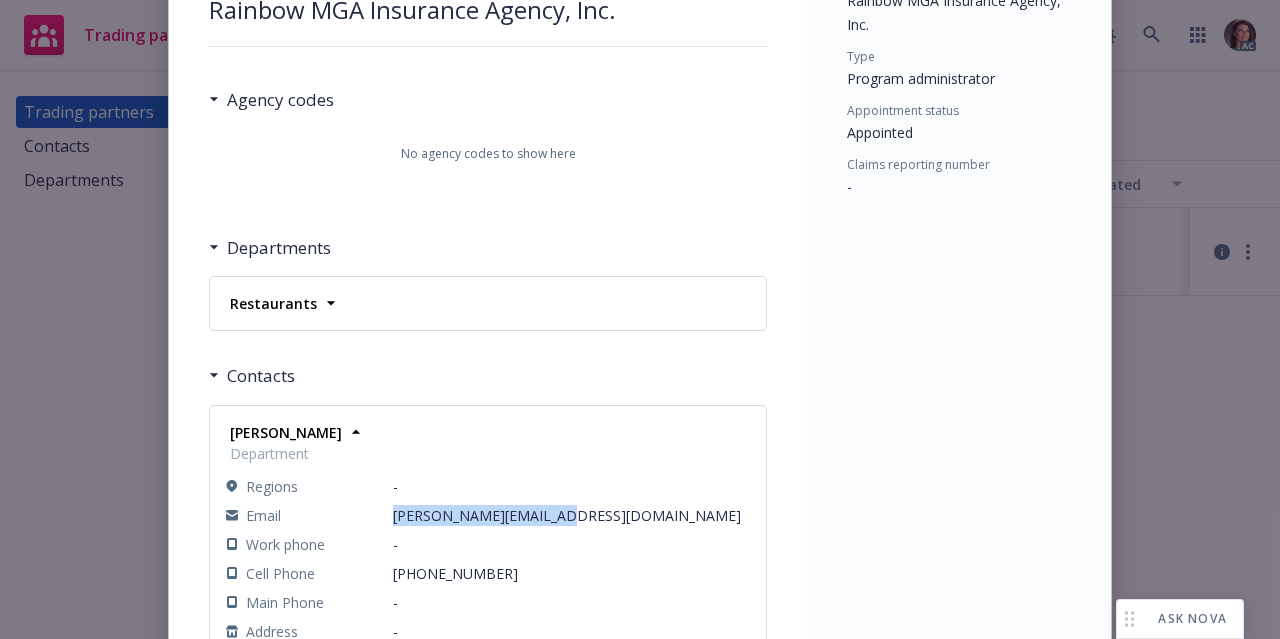 drag, startPoint x: 559, startPoint y: 519, endPoint x: 387, endPoint y: 516, distance: 172.02615 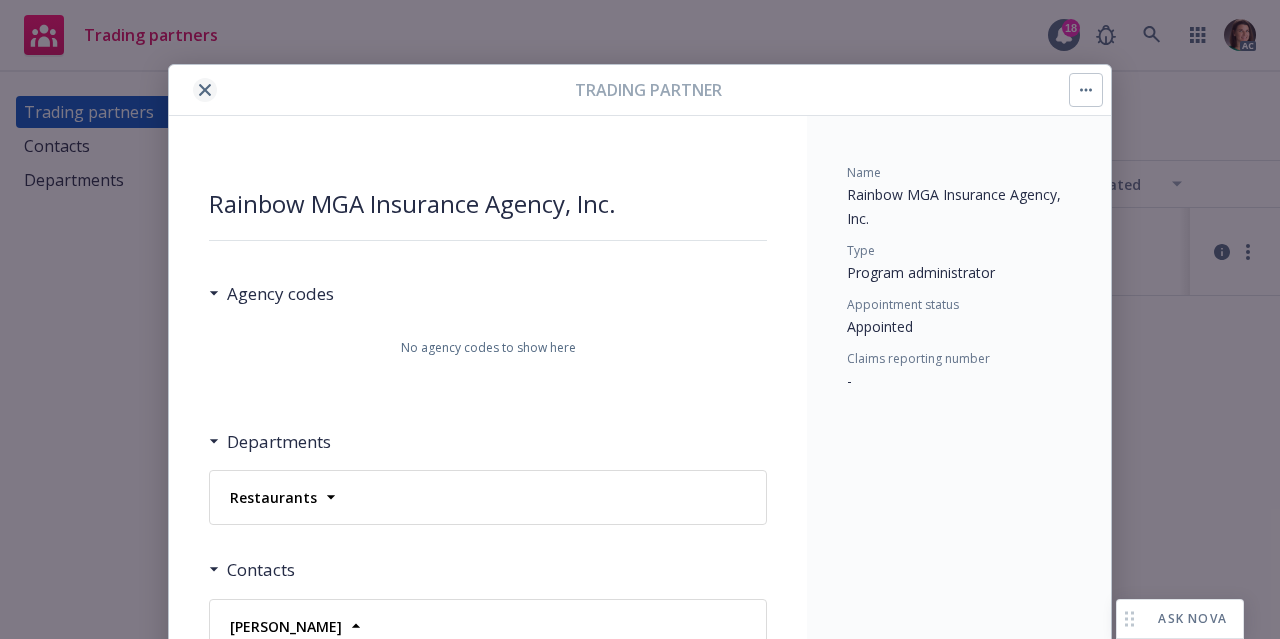click at bounding box center [205, 90] 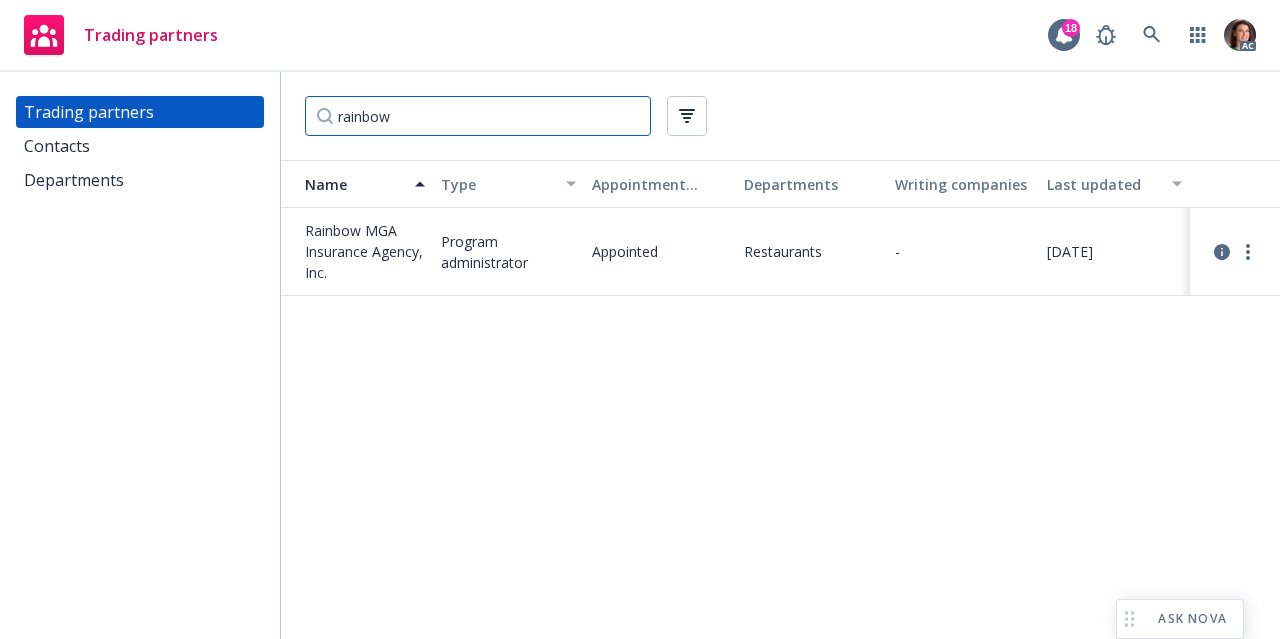 drag, startPoint x: 412, startPoint y: 114, endPoint x: 286, endPoint y: 132, distance: 127.27922 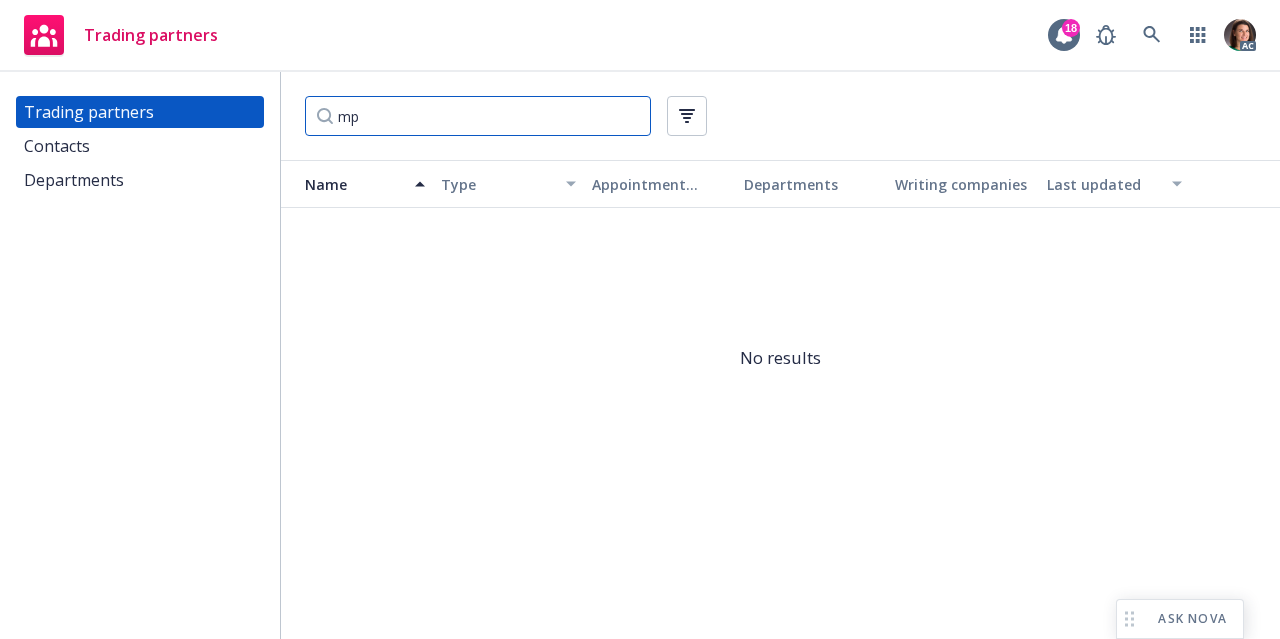 type on "m" 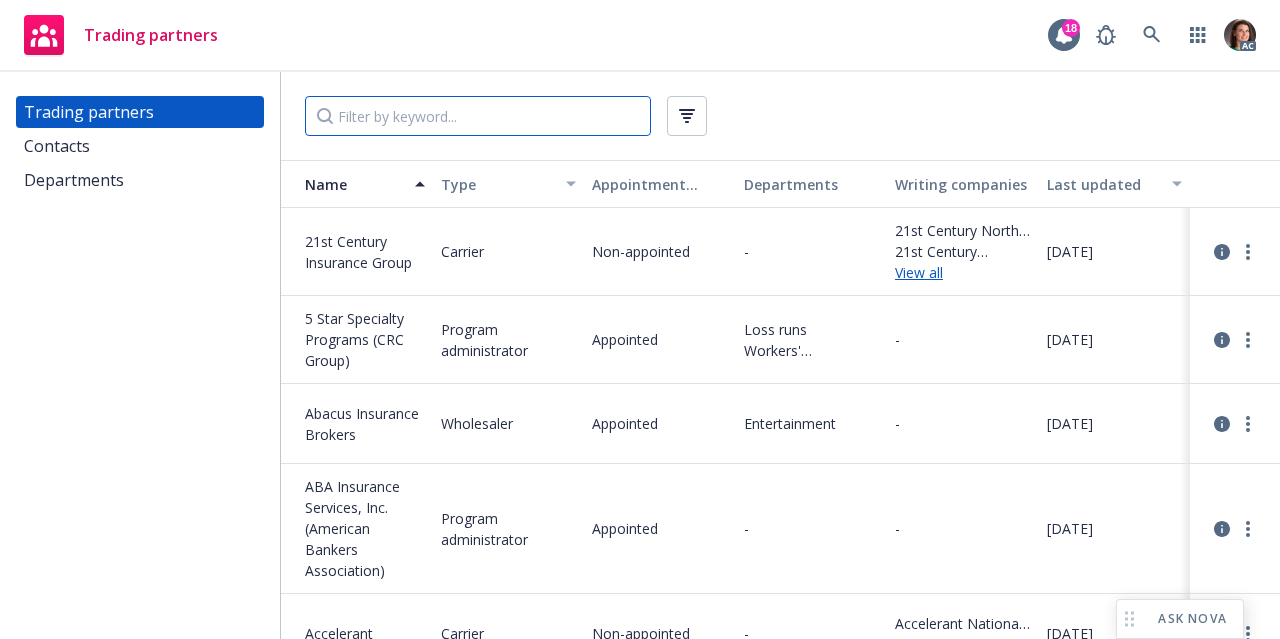 click at bounding box center [478, 116] 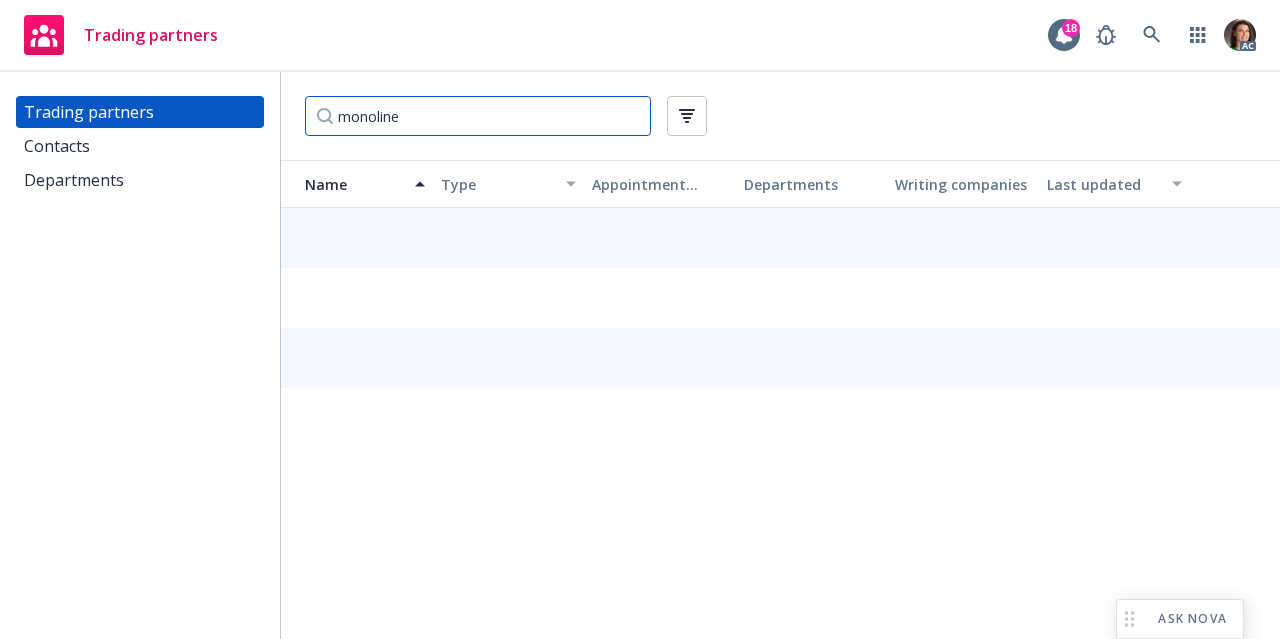 drag, startPoint x: 416, startPoint y: 106, endPoint x: 282, endPoint y: 104, distance: 134.01492 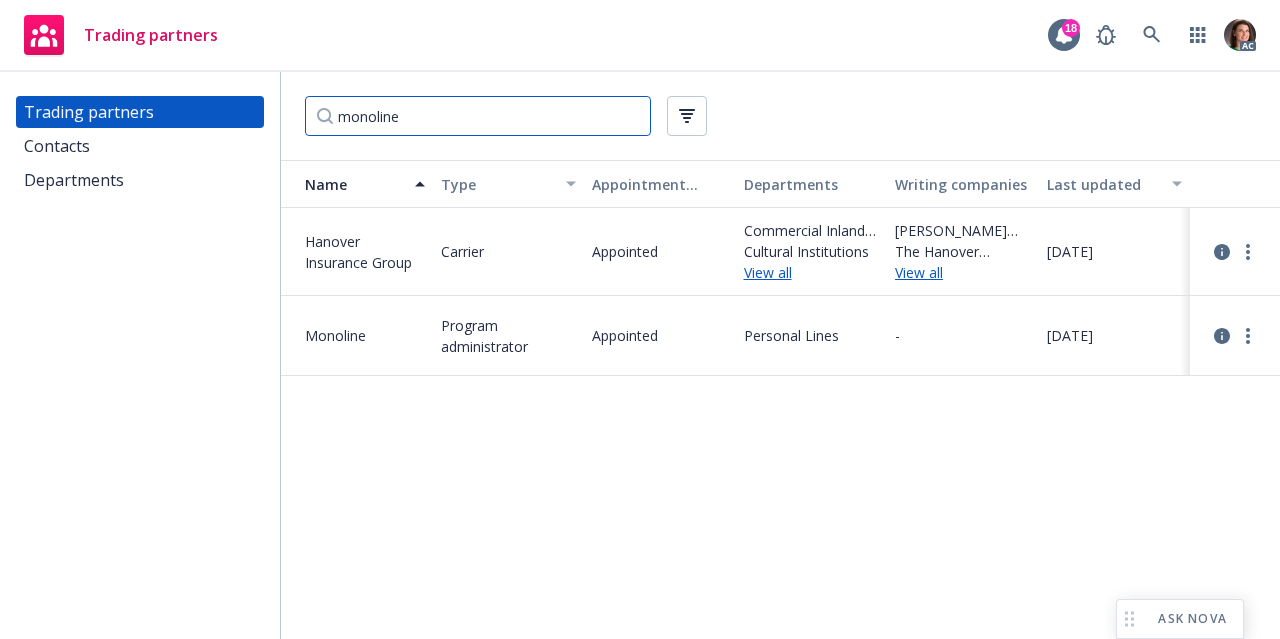 type on "c" 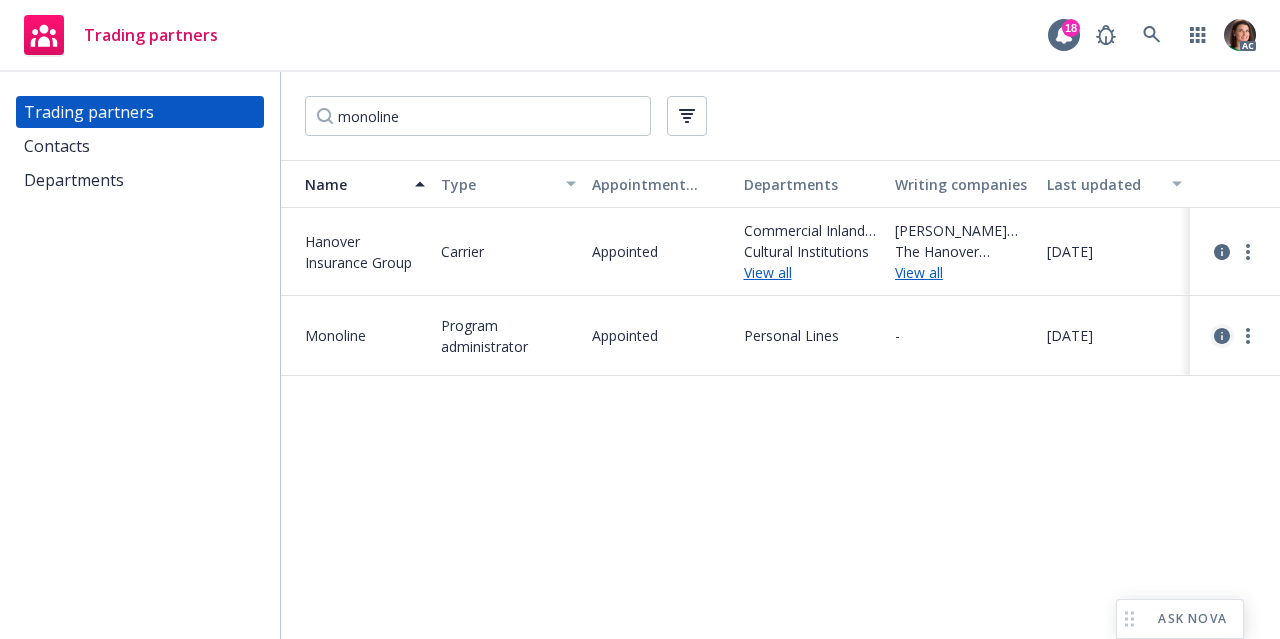 click 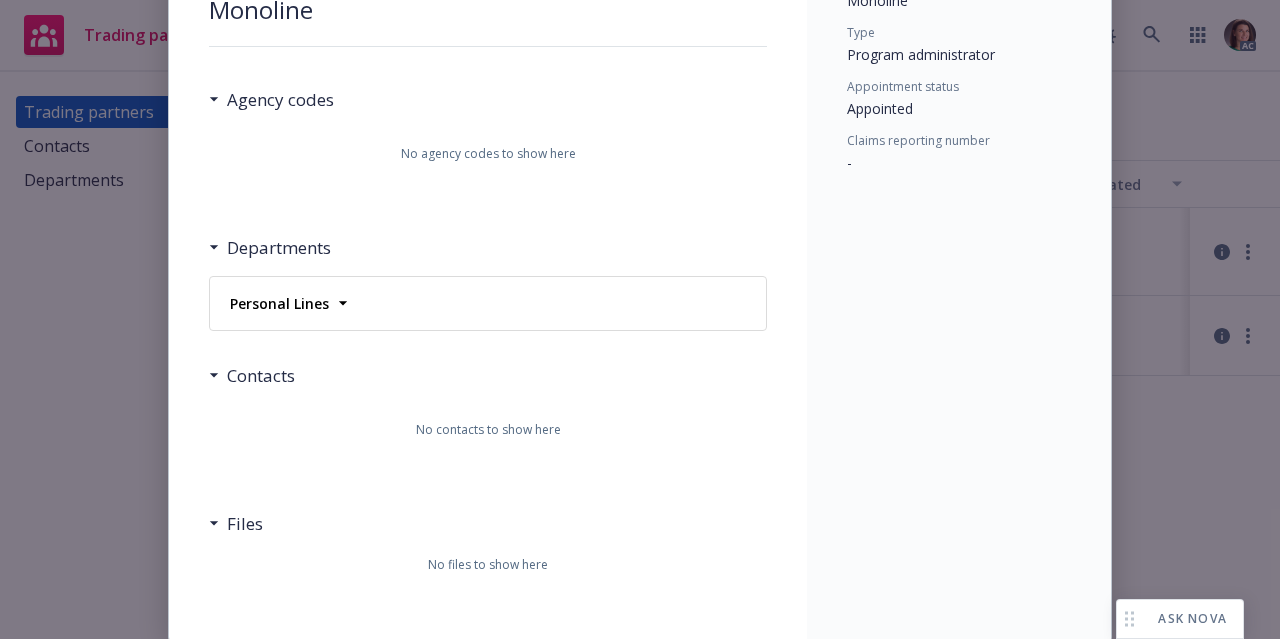 scroll, scrollTop: 198, scrollLeft: 0, axis: vertical 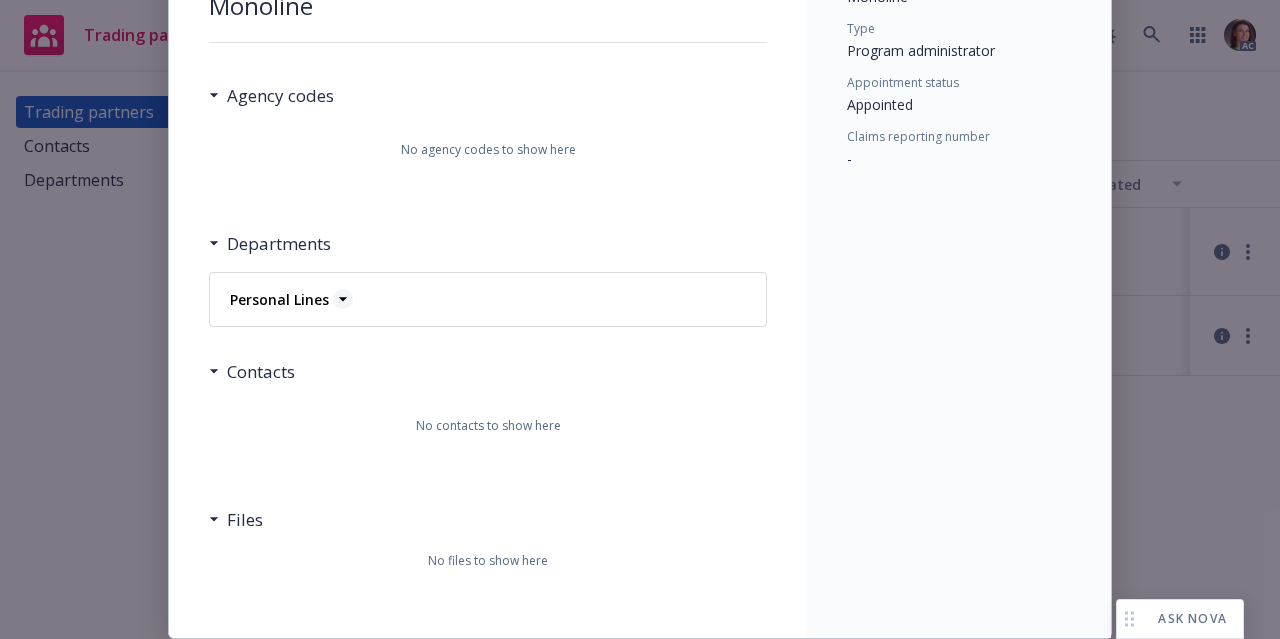 click on "Personal Lines" at bounding box center (279, 299) 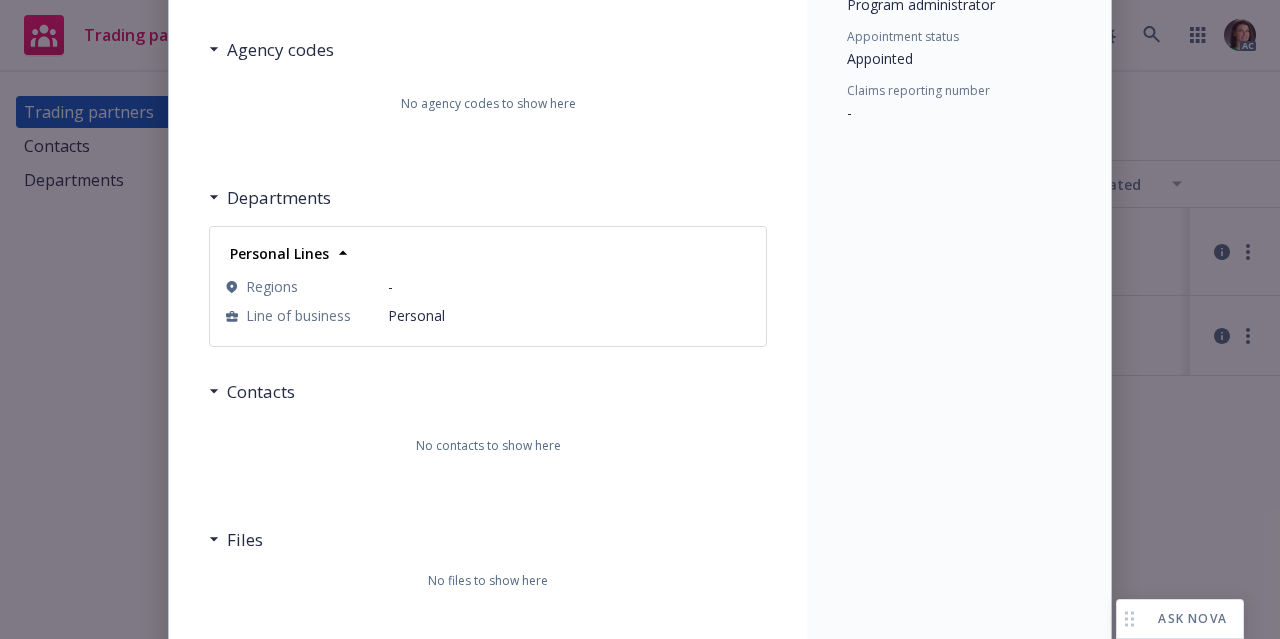 scroll, scrollTop: 232, scrollLeft: 0, axis: vertical 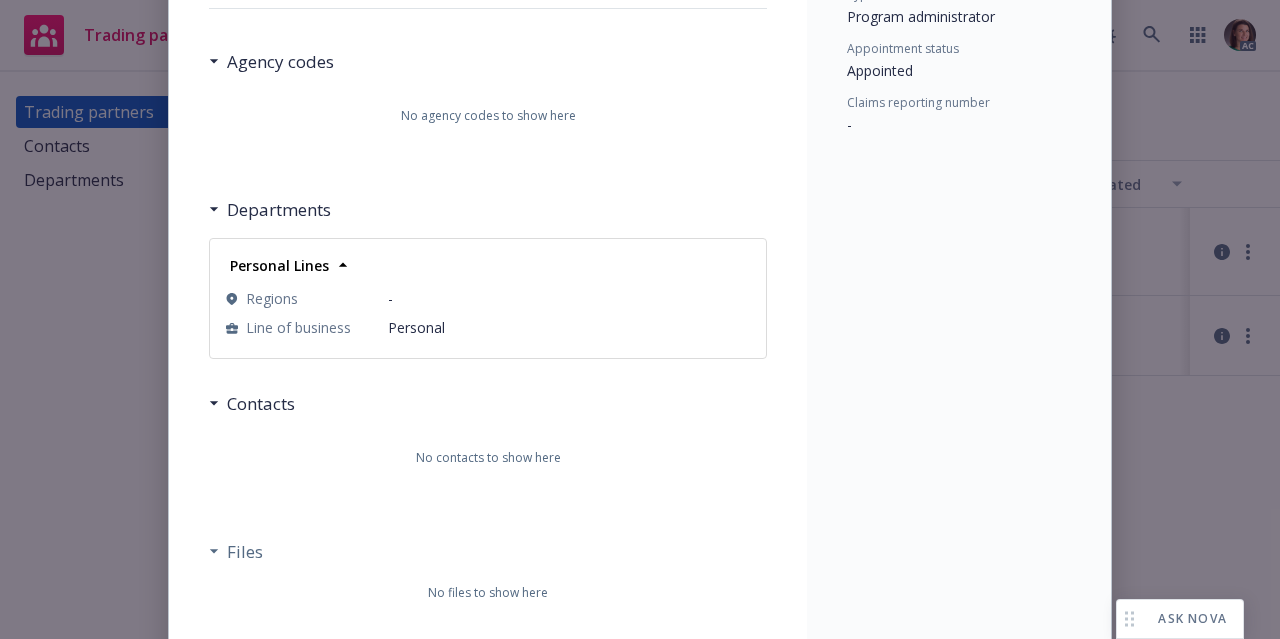 click on "Files" at bounding box center [245, 552] 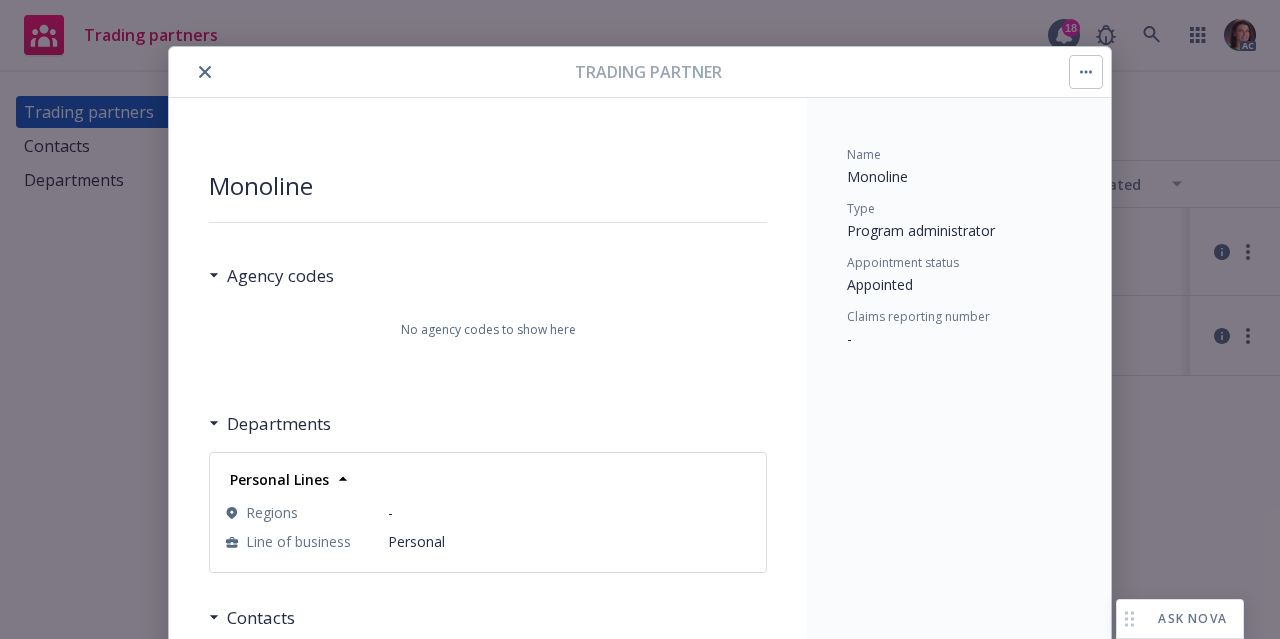 scroll, scrollTop: 0, scrollLeft: 0, axis: both 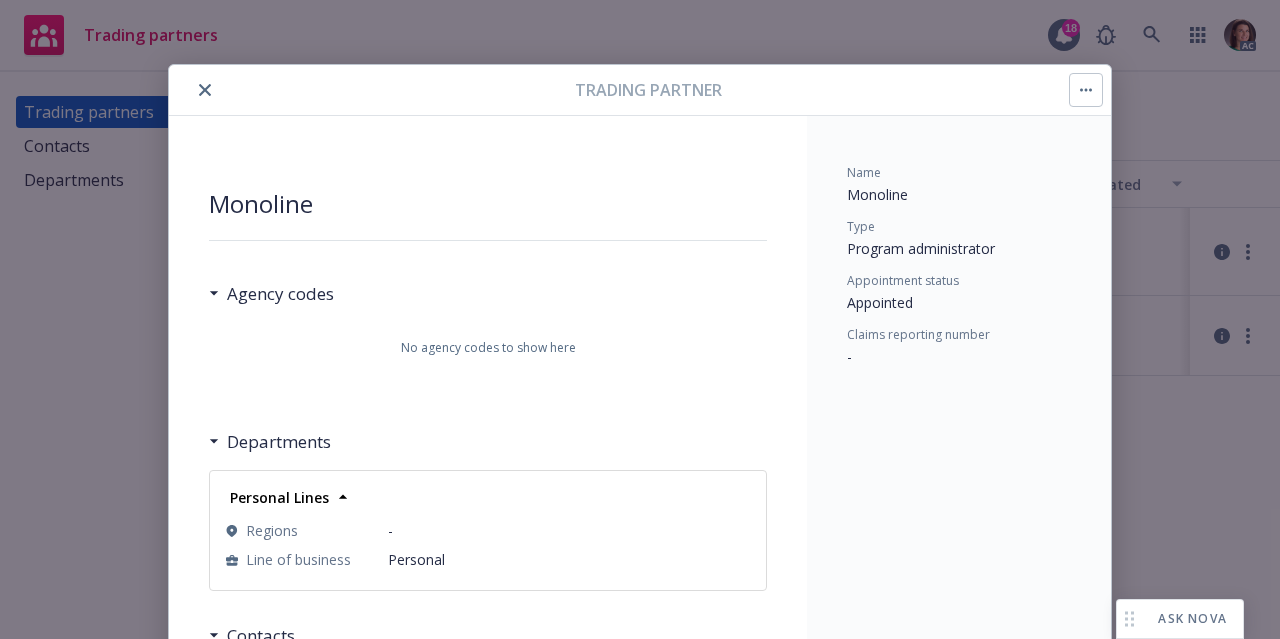 click on "Trading partner" at bounding box center (640, 90) 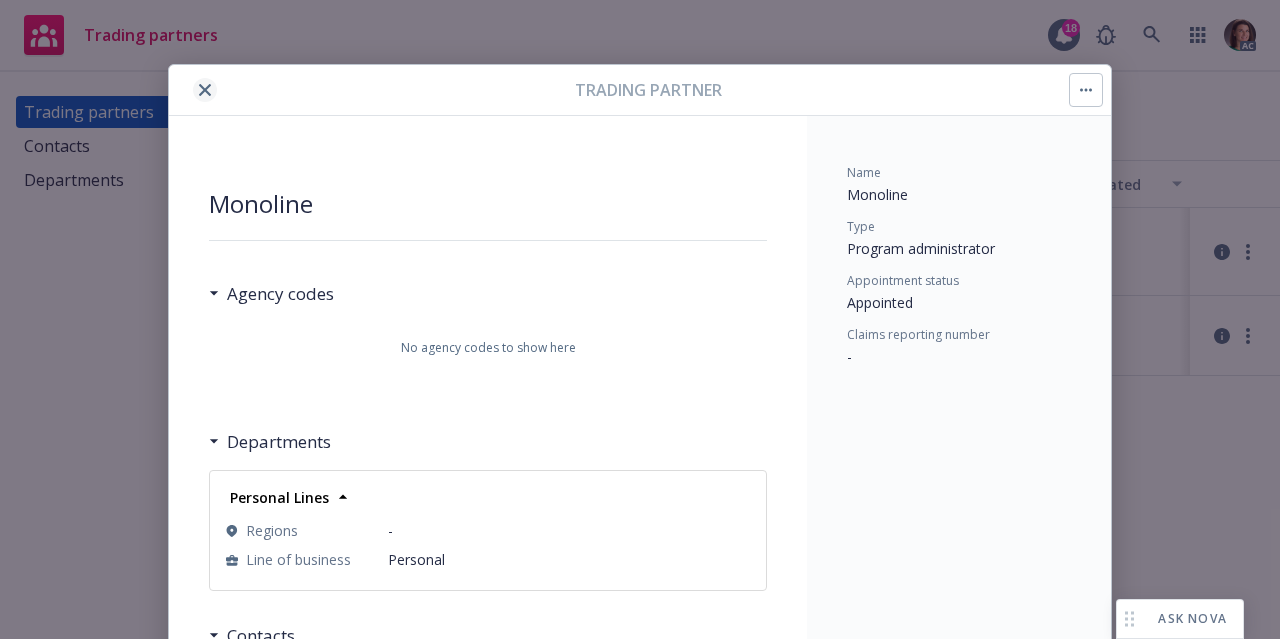 click 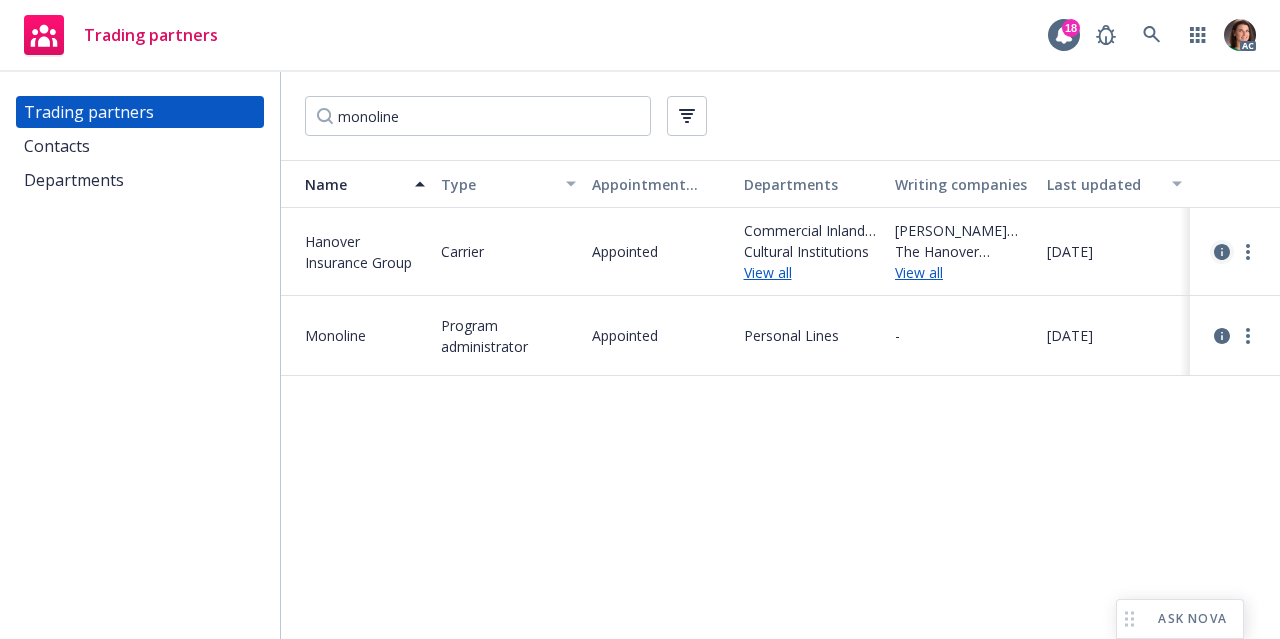 click 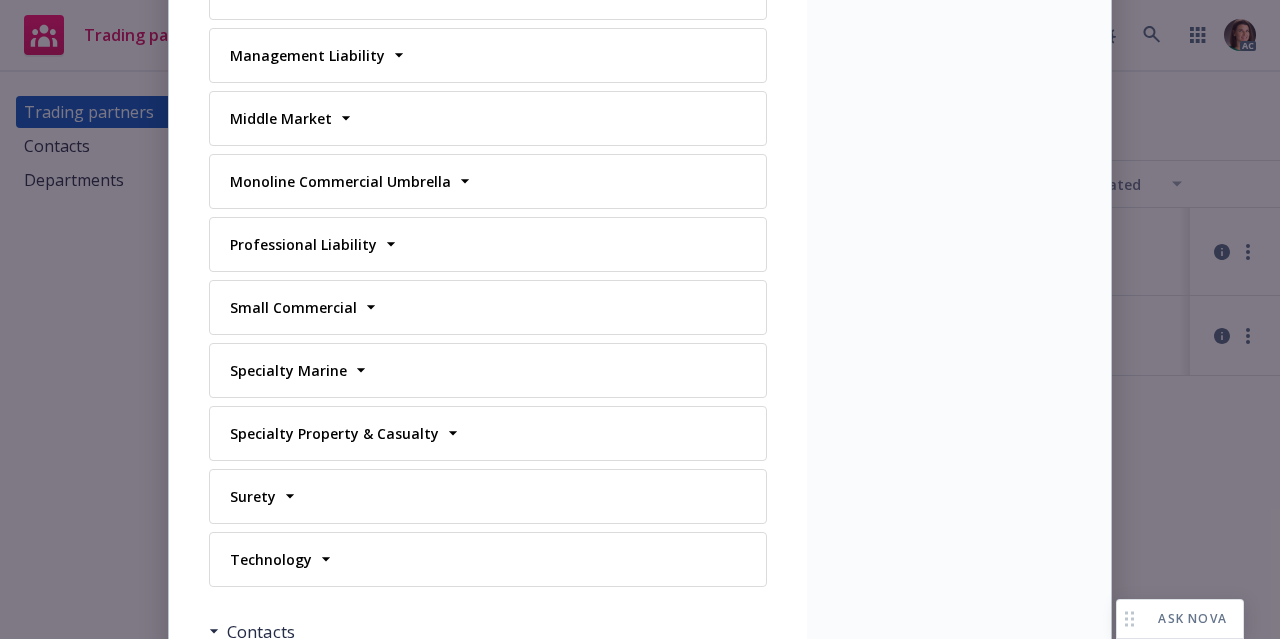 scroll, scrollTop: 1219, scrollLeft: 0, axis: vertical 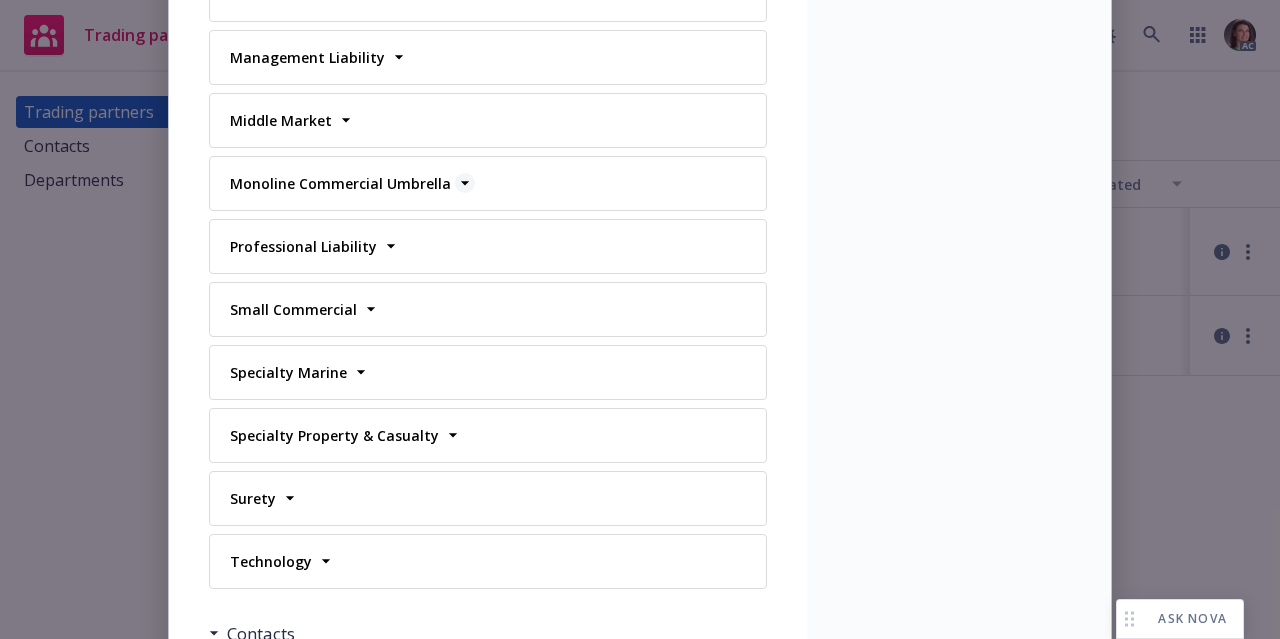 click on "Monoline Commercial Umbrella" at bounding box center (340, 183) 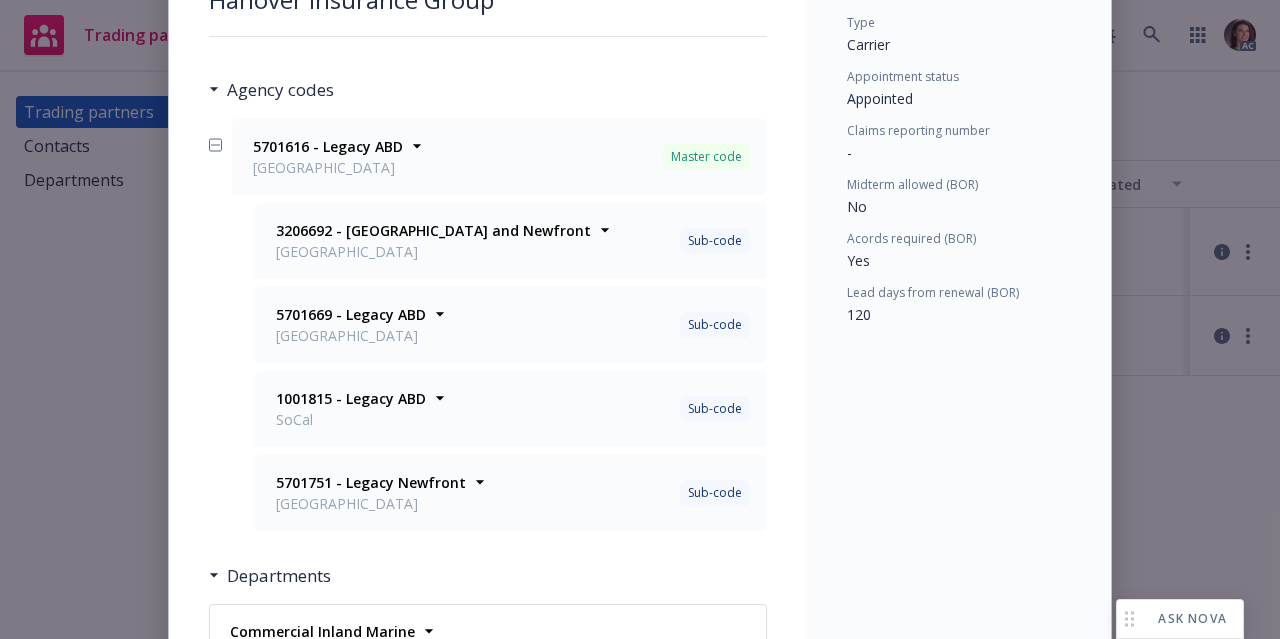 scroll, scrollTop: 205, scrollLeft: 0, axis: vertical 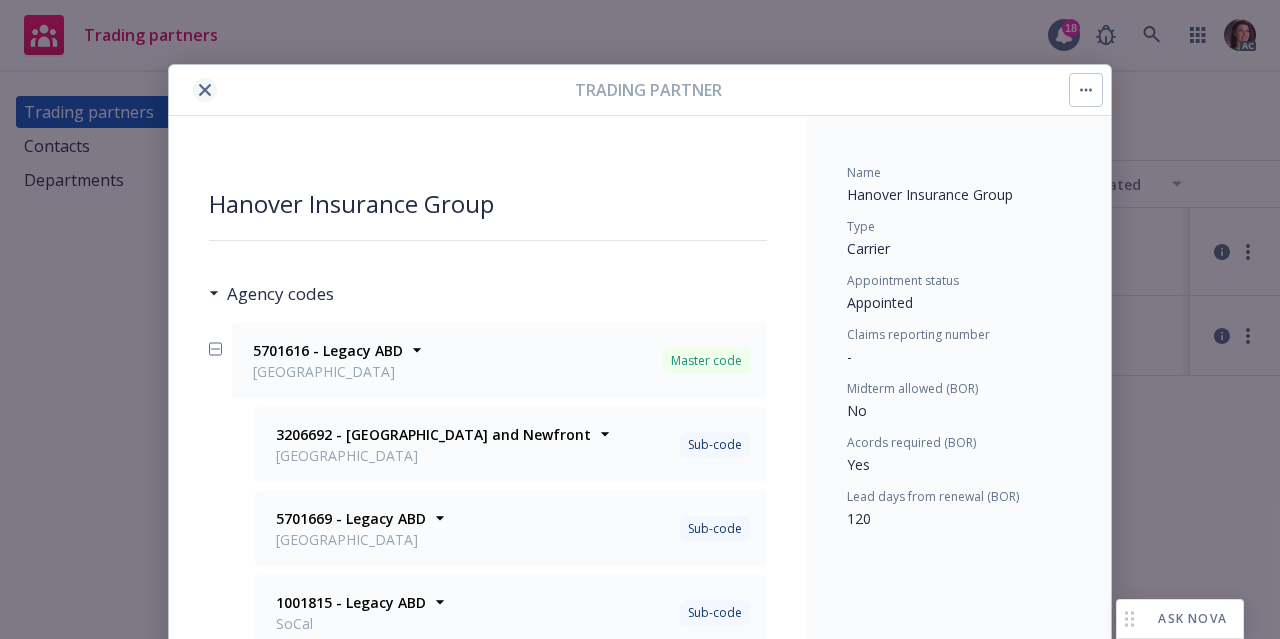 click 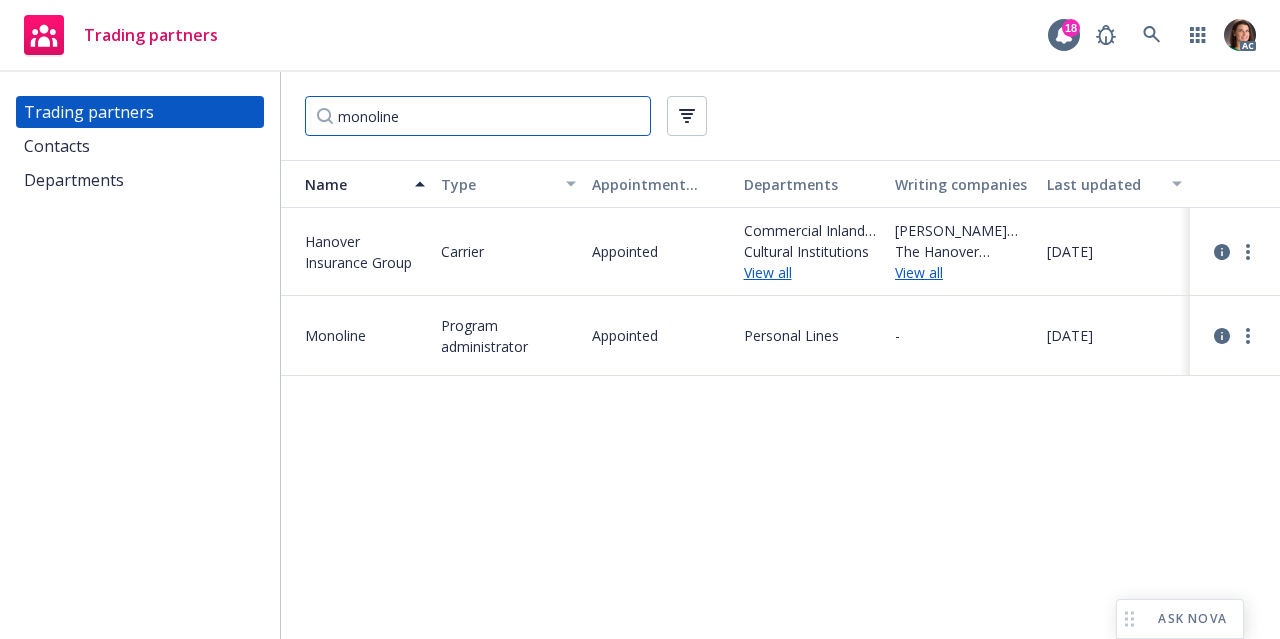 drag, startPoint x: 419, startPoint y: 118, endPoint x: 286, endPoint y: 122, distance: 133.06013 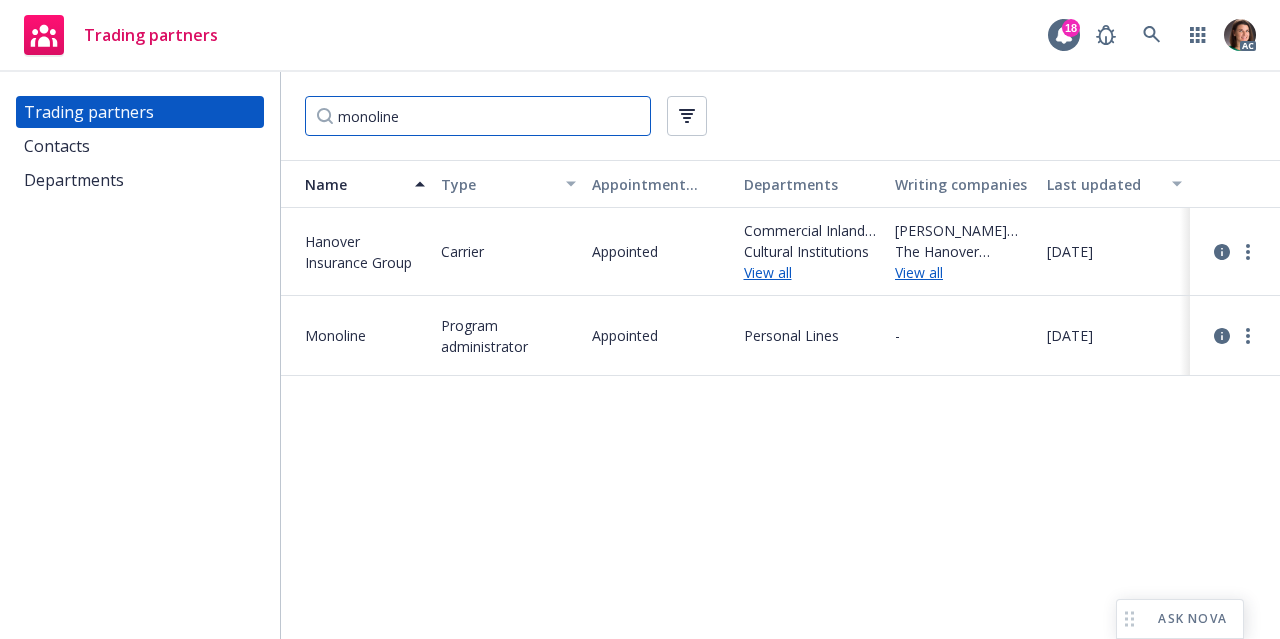 click on "monoline" at bounding box center (780, 116) 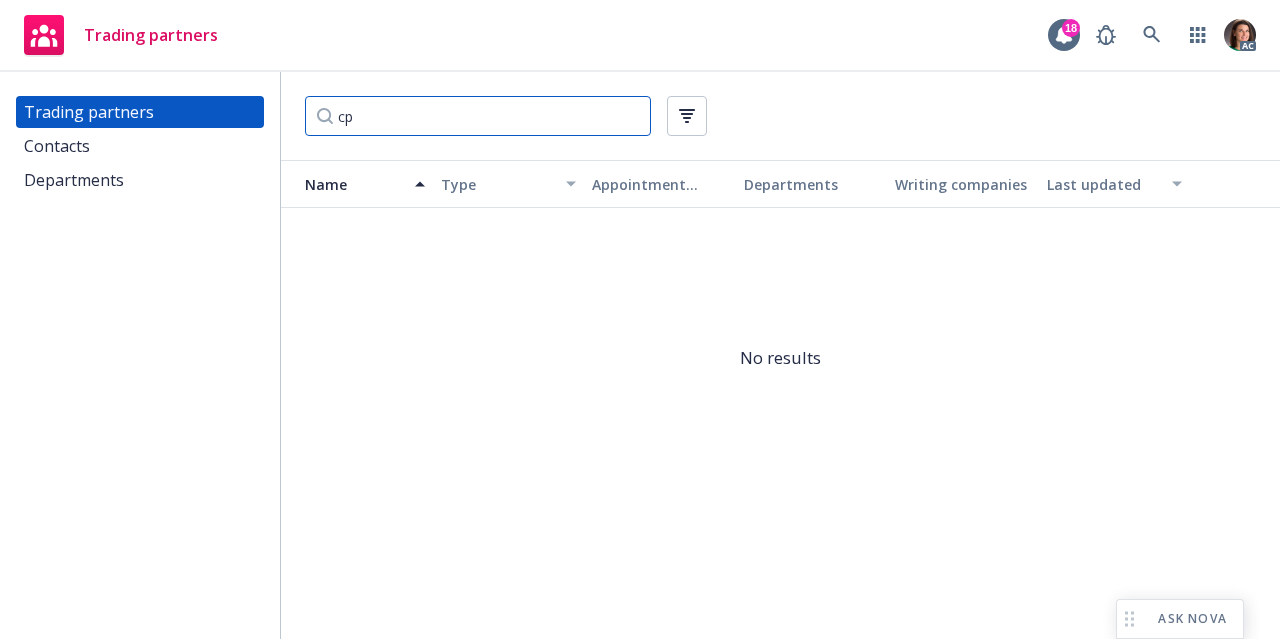 type on "c" 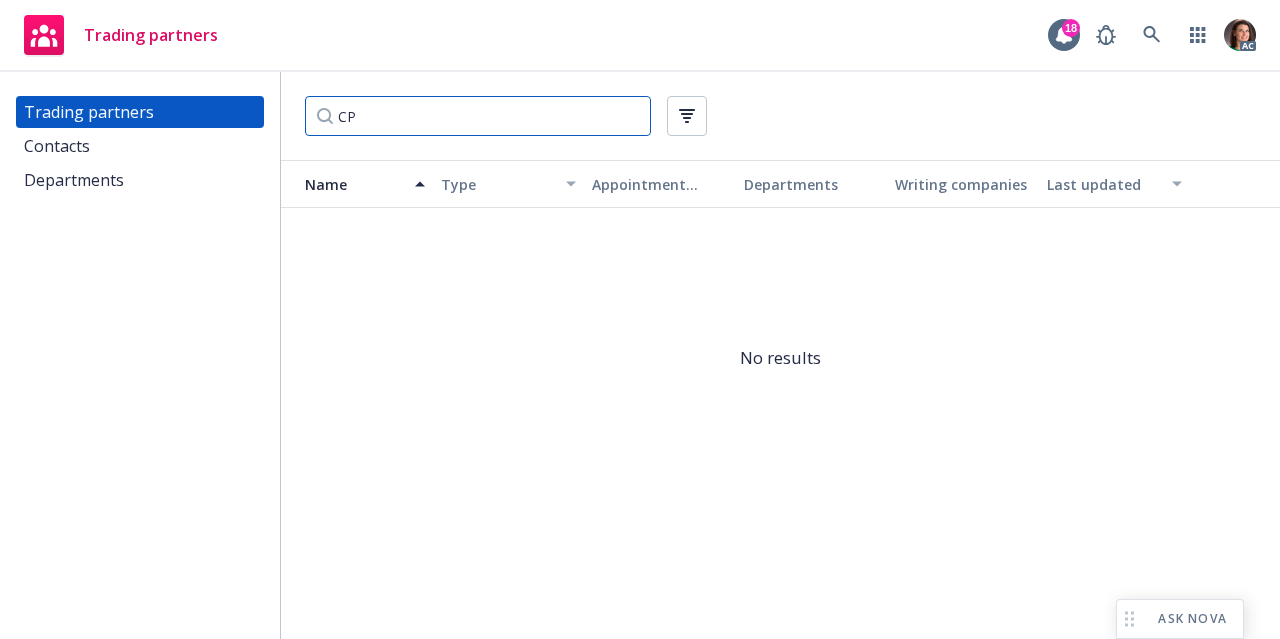type on "C" 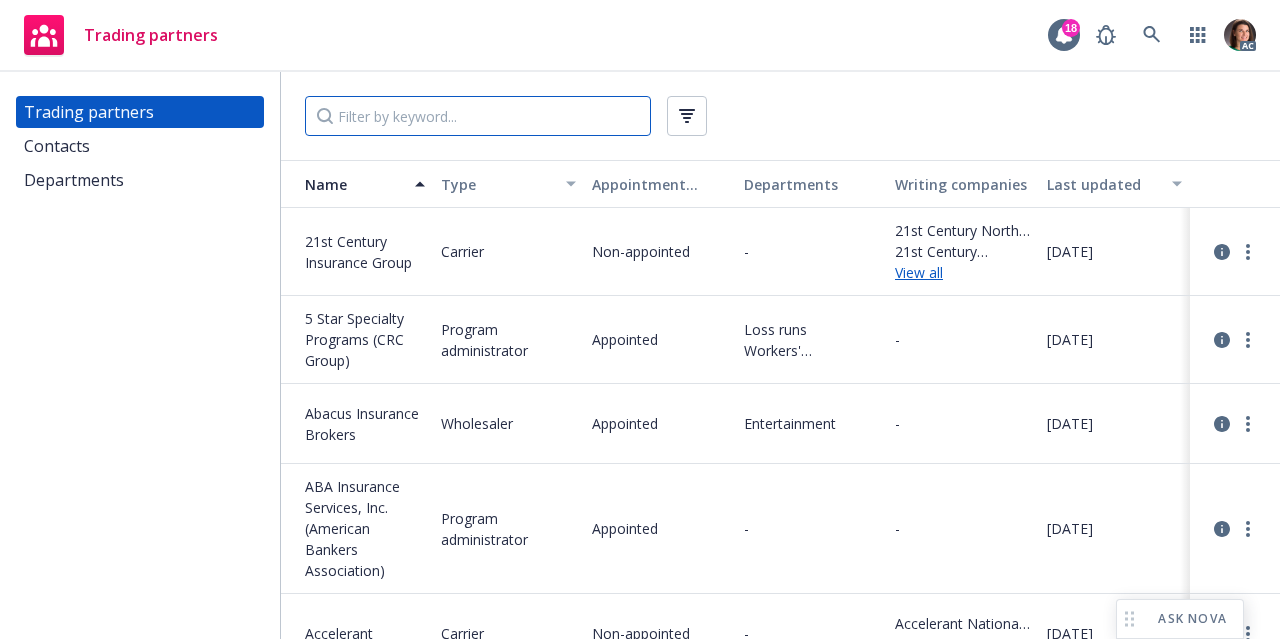 type 